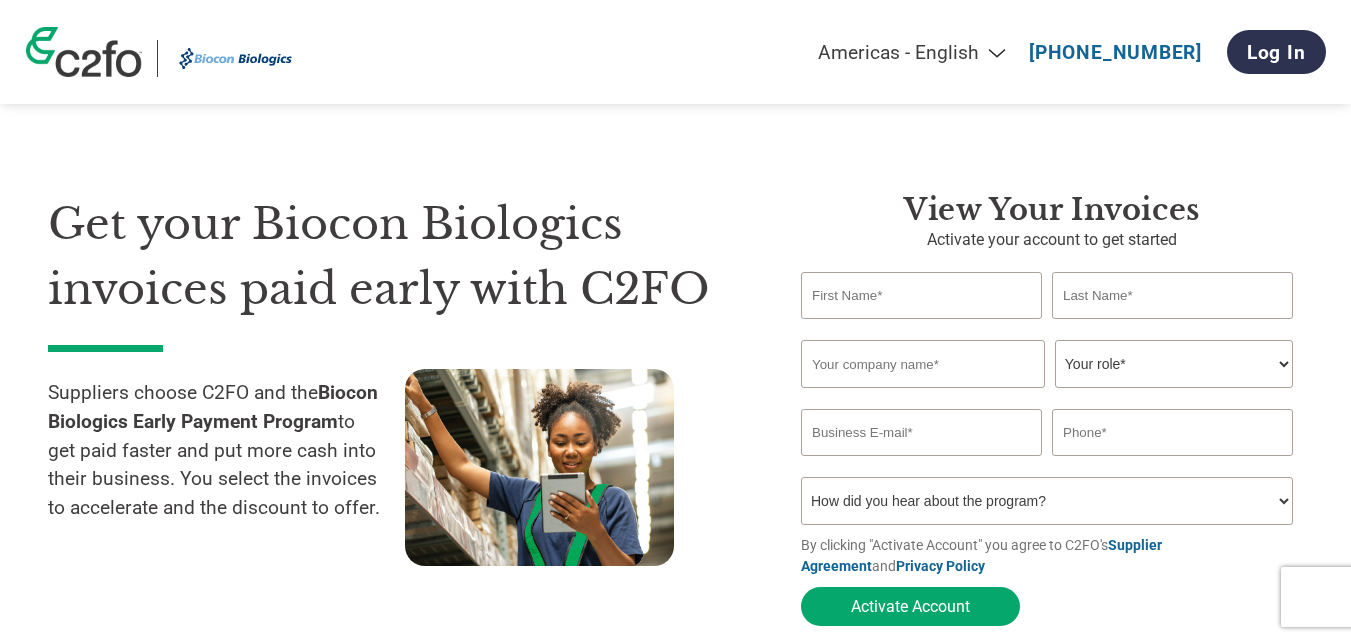 scroll, scrollTop: 0, scrollLeft: 0, axis: both 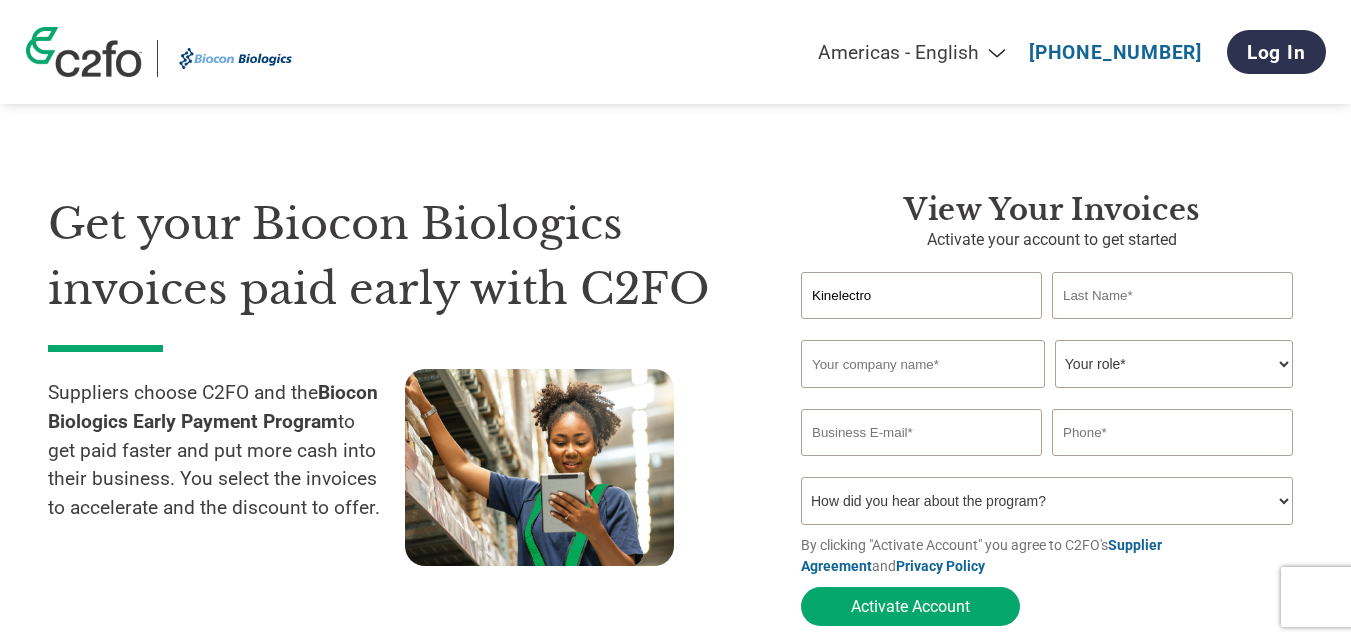 type on "lines" 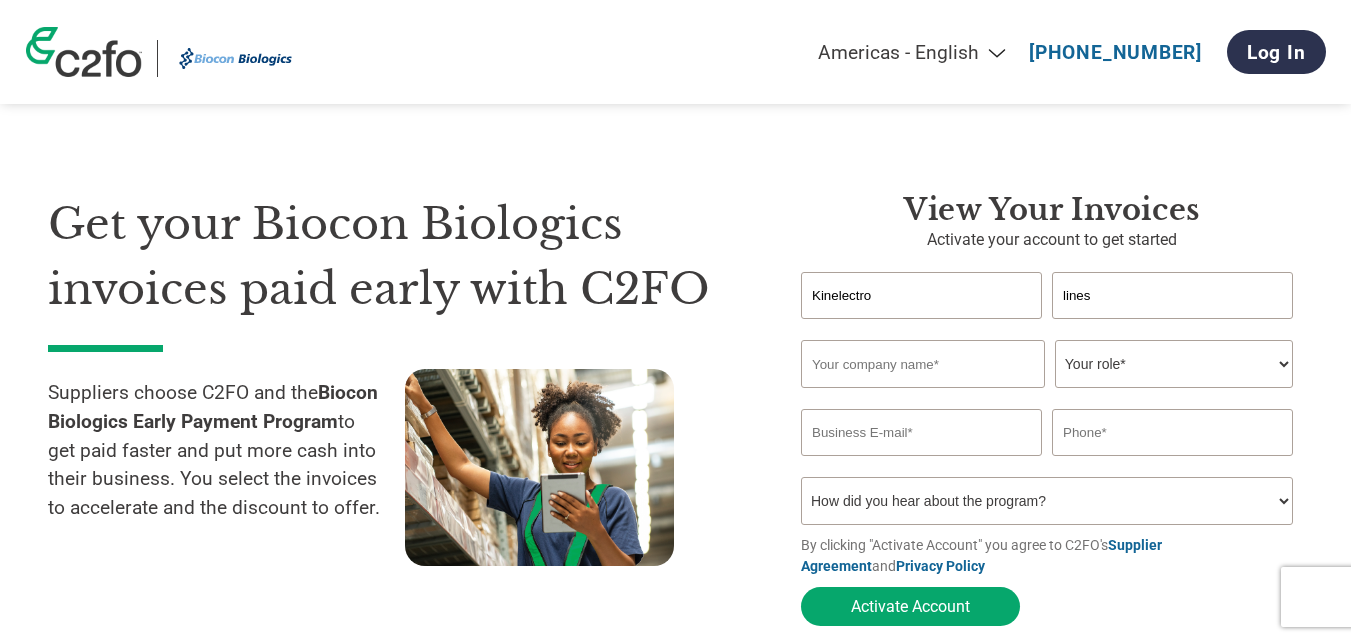 type on "KinelectroLines India Pvt Ltd" 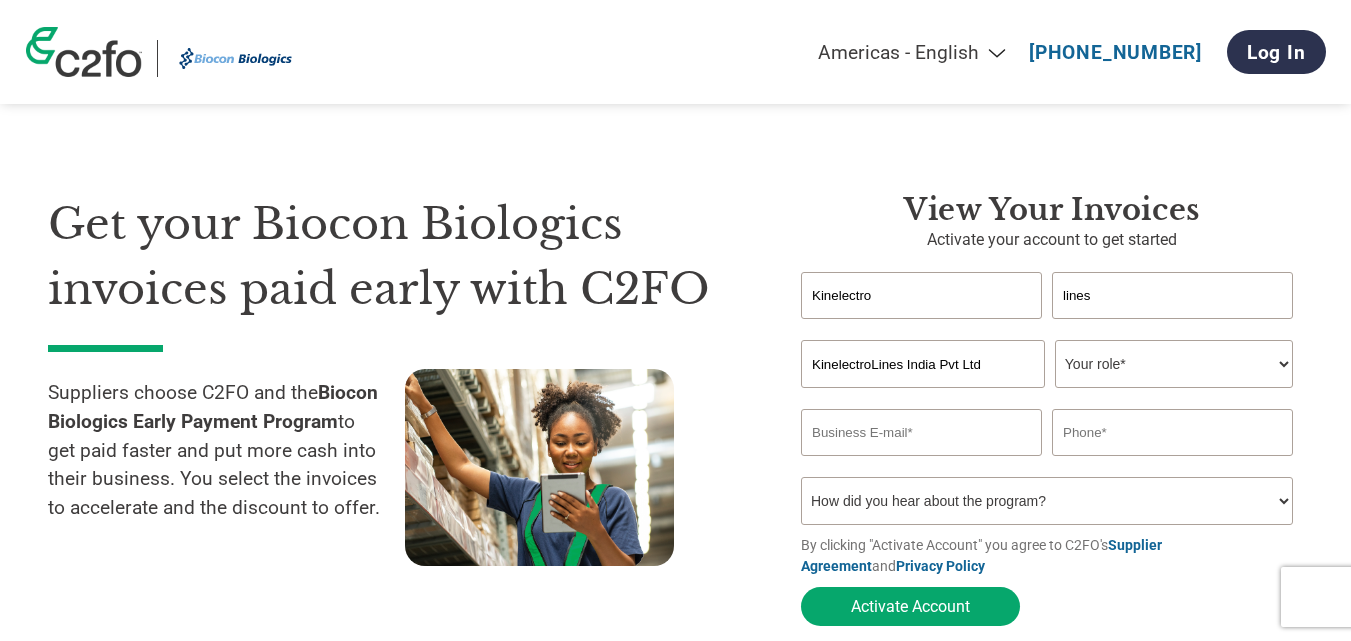 type on "[EMAIL_ADDRESS][DOMAIN_NAME]" 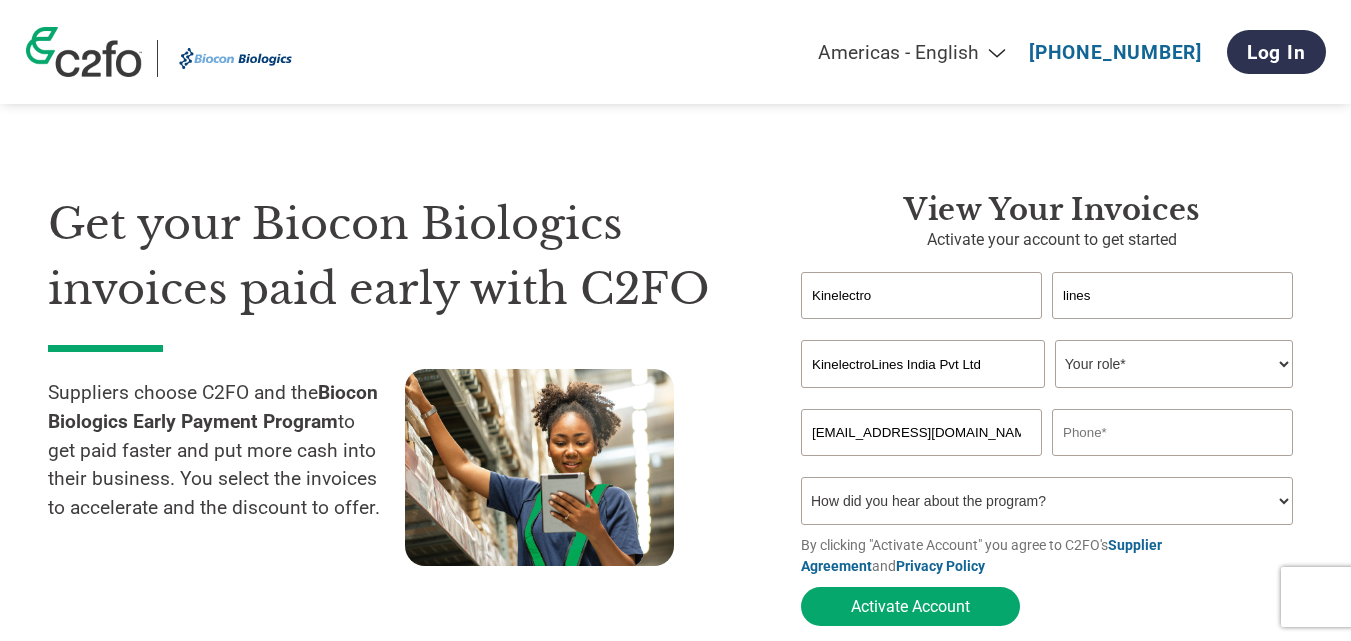 type on "09980454999" 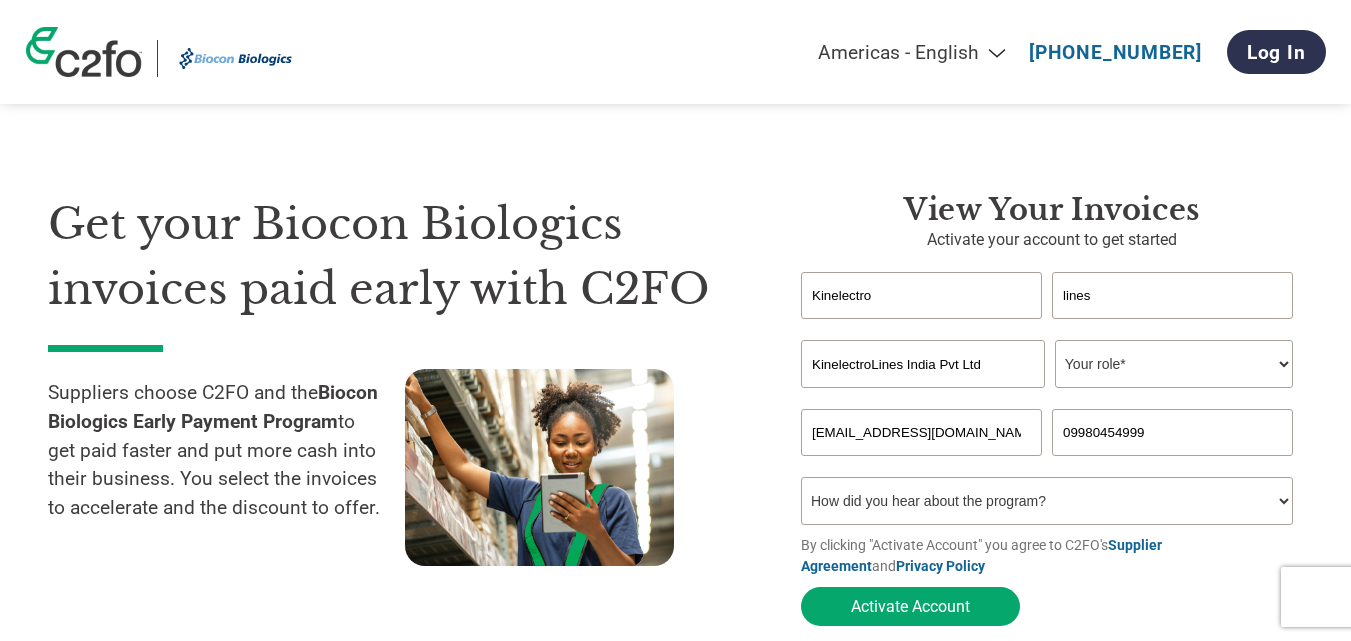 click on "Your role* CFO Controller Credit Manager Finance Director Treasurer CEO President Owner/Founder Accounting Bookkeeper Accounts Receivable Office Manager Other" at bounding box center [1174, 364] 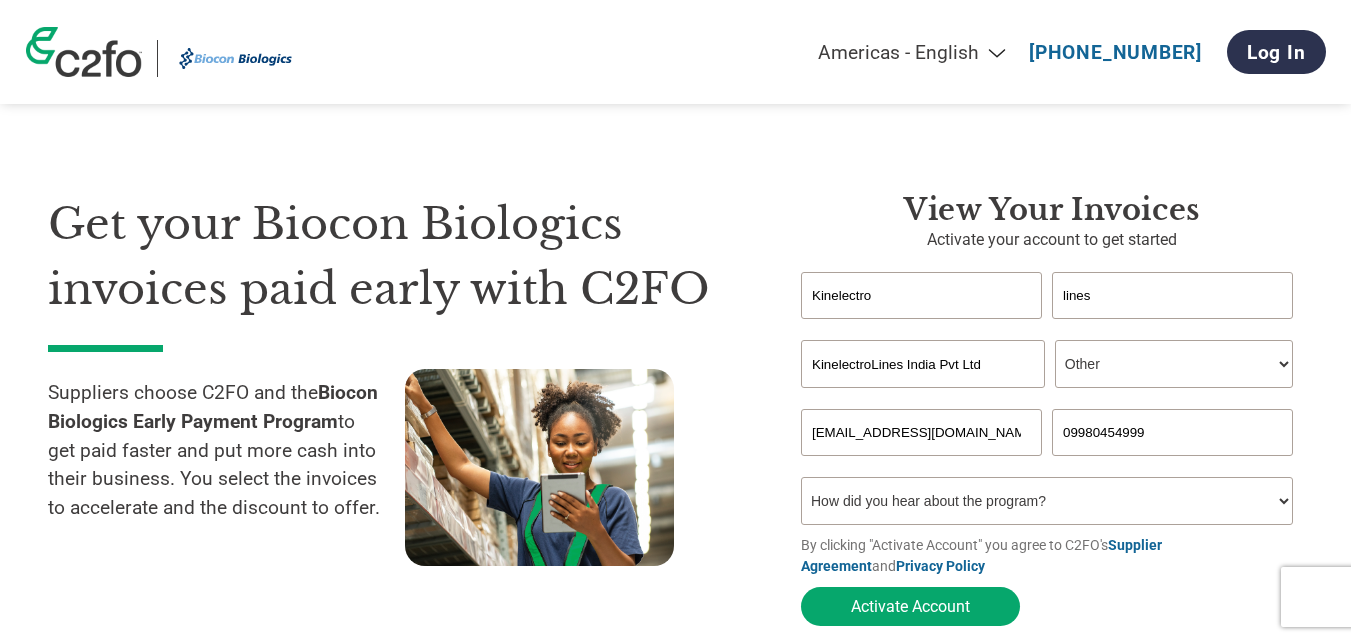 click on "Your role* CFO Controller Credit Manager Finance Director Treasurer CEO President Owner/Founder Accounting Bookkeeper Accounts Receivable Office Manager Other" at bounding box center (1174, 364) 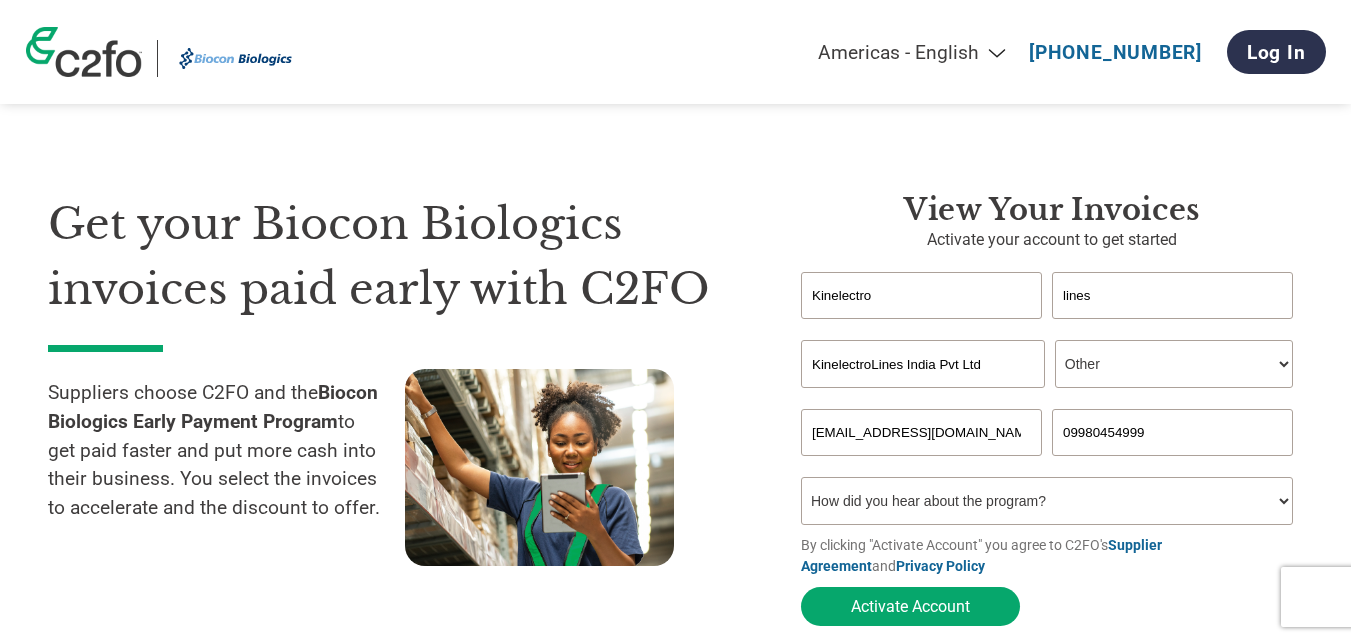 drag, startPoint x: 924, startPoint y: 307, endPoint x: 700, endPoint y: 313, distance: 224.08034 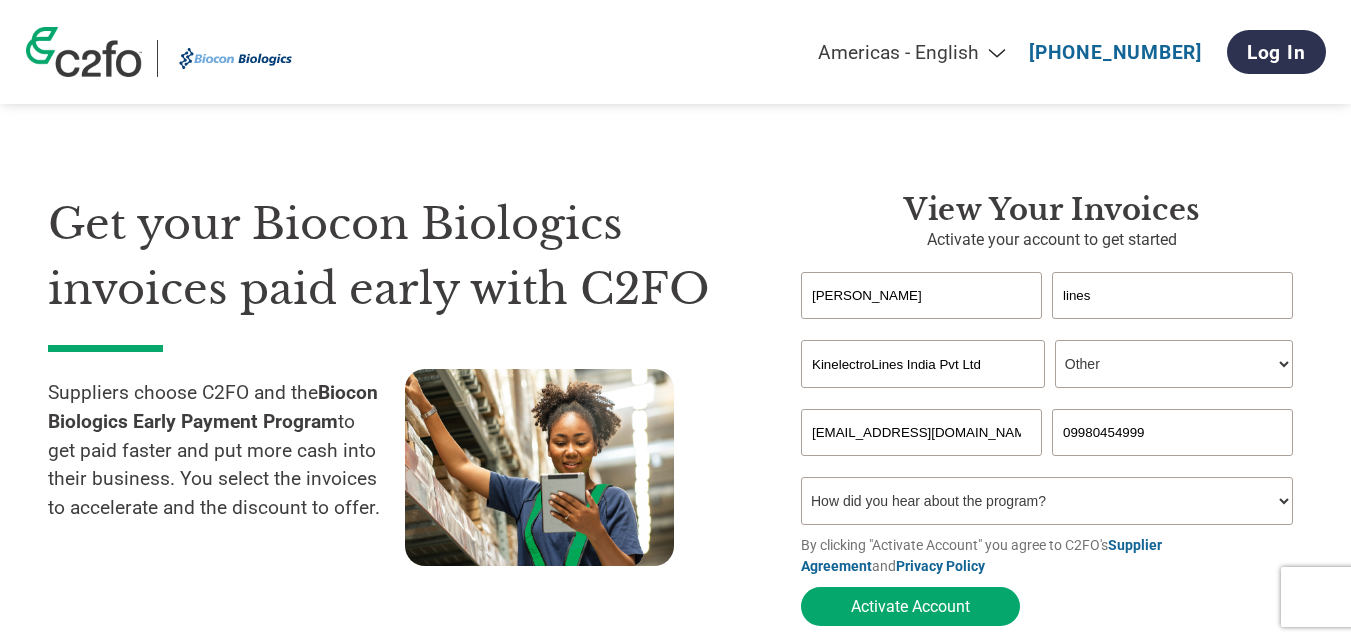 type on "[PERSON_NAME]" 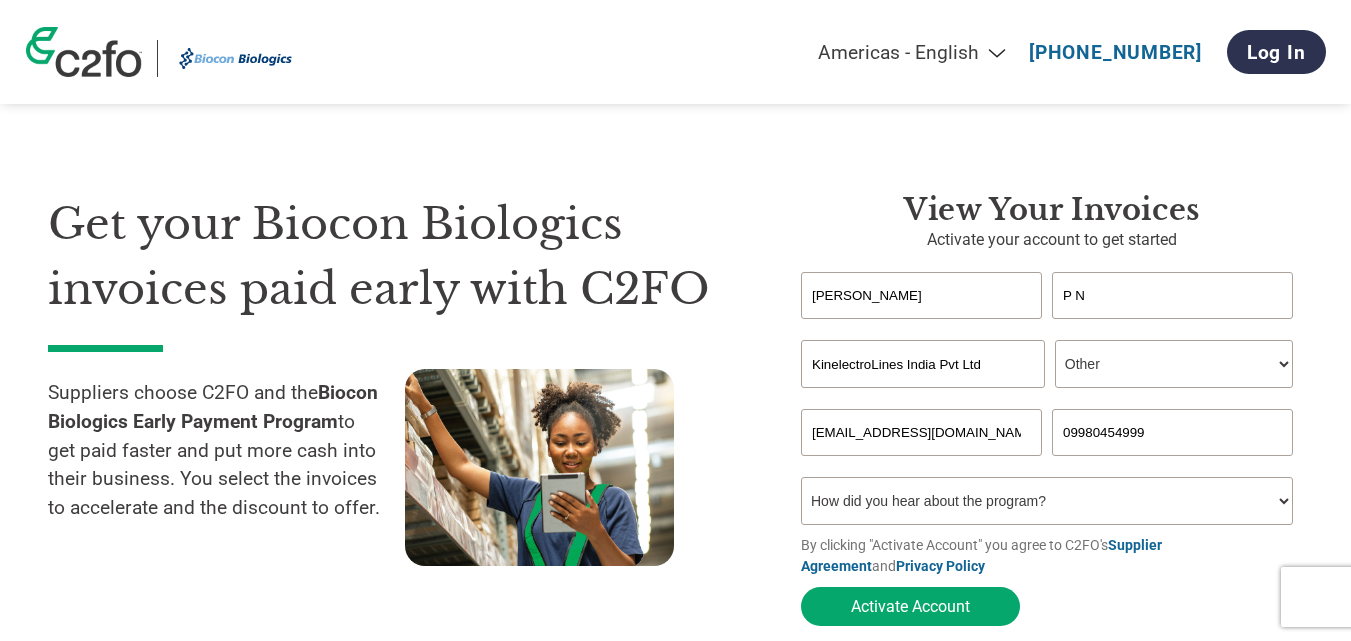 type on "P N" 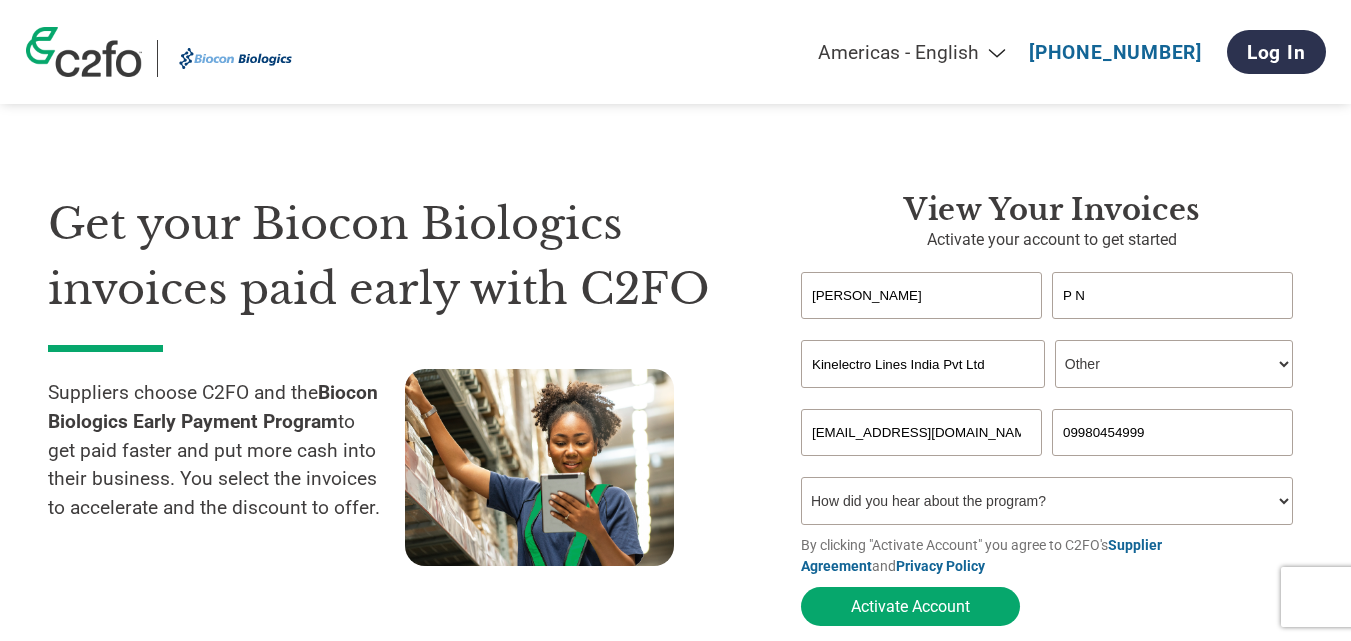 type on "Kinelectro Lines India Pvt Ltd" 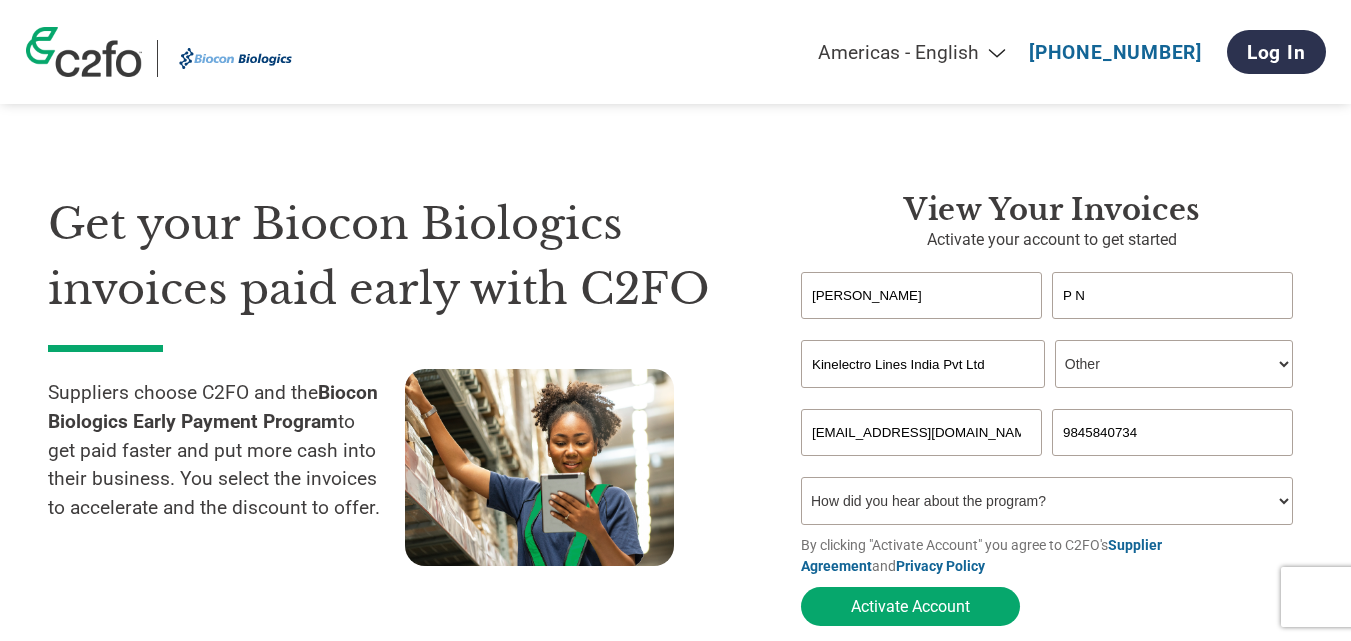 type on "9845840734" 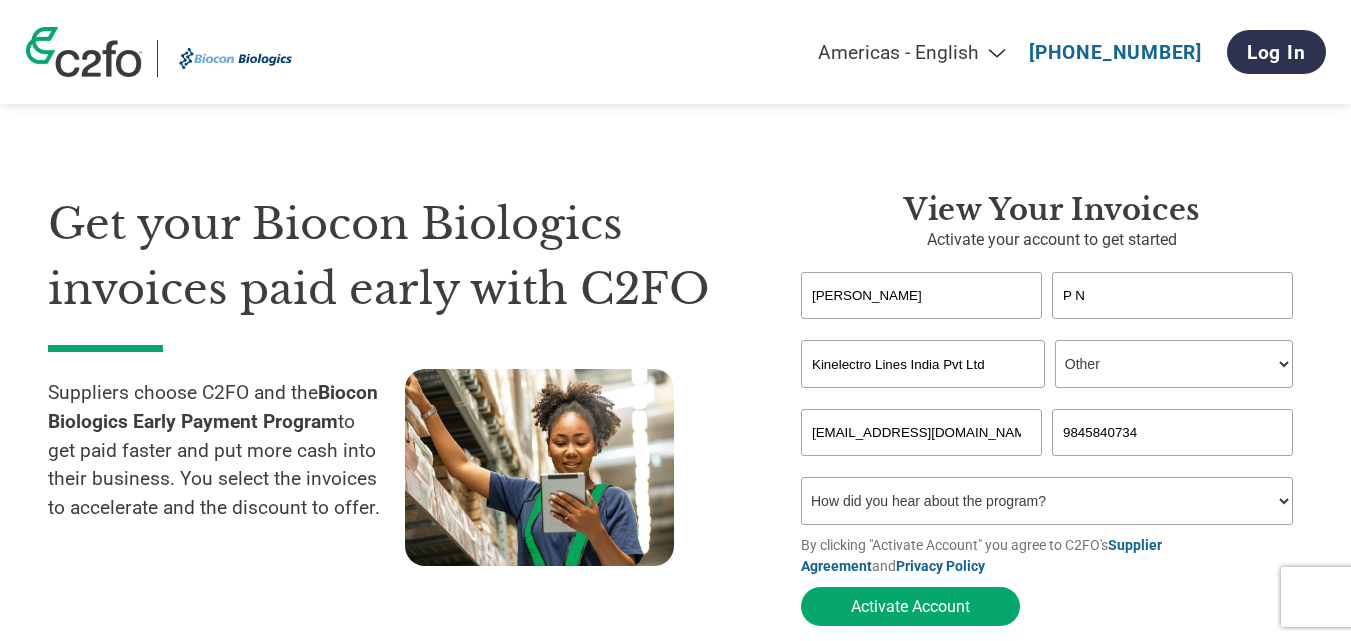 click on "How did you hear about the program? Received a letter Email Social Media Online Search Family/Friend/Acquaintance At an event Other" at bounding box center [1047, 501] 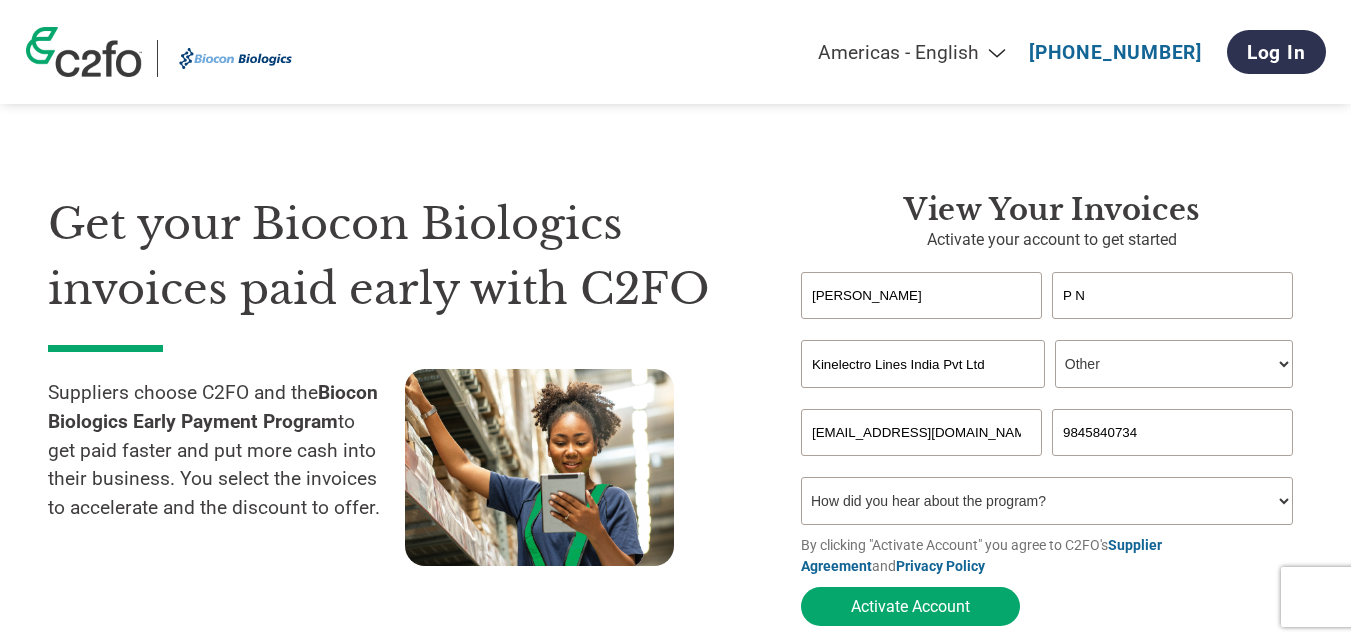 select on "Email" 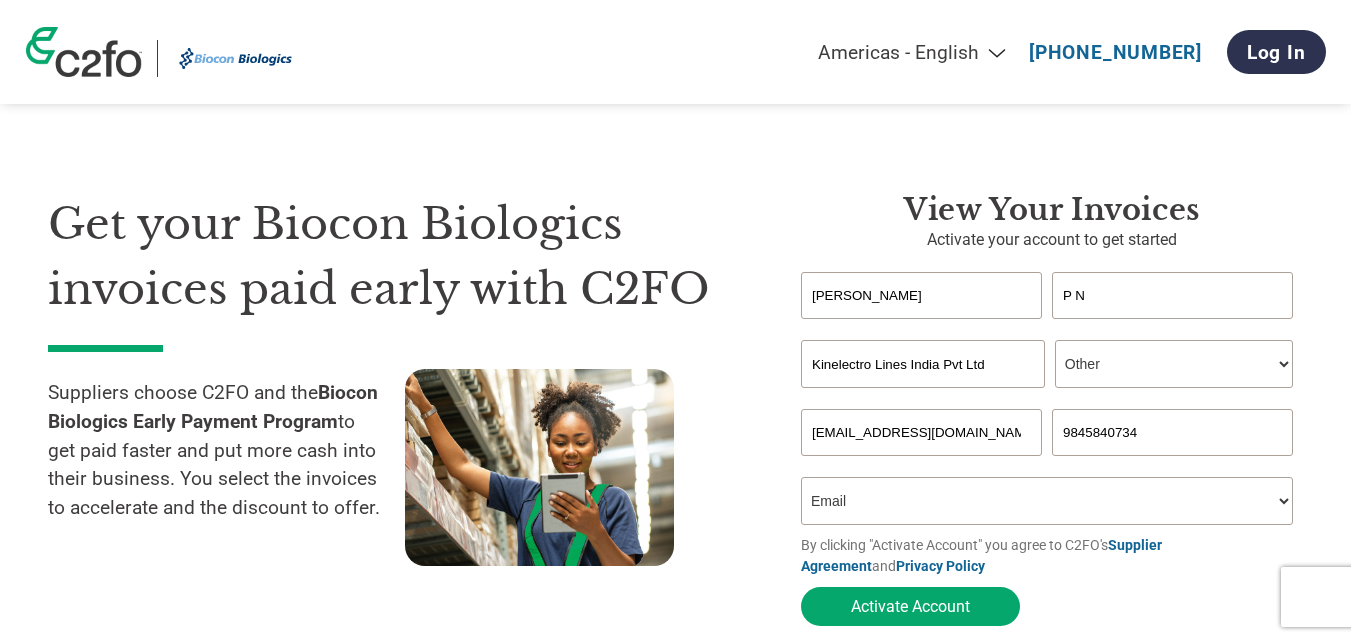 click on "How did you hear about the program? Received a letter Email Social Media Online Search Family/Friend/Acquaintance At an event Other" at bounding box center (1047, 501) 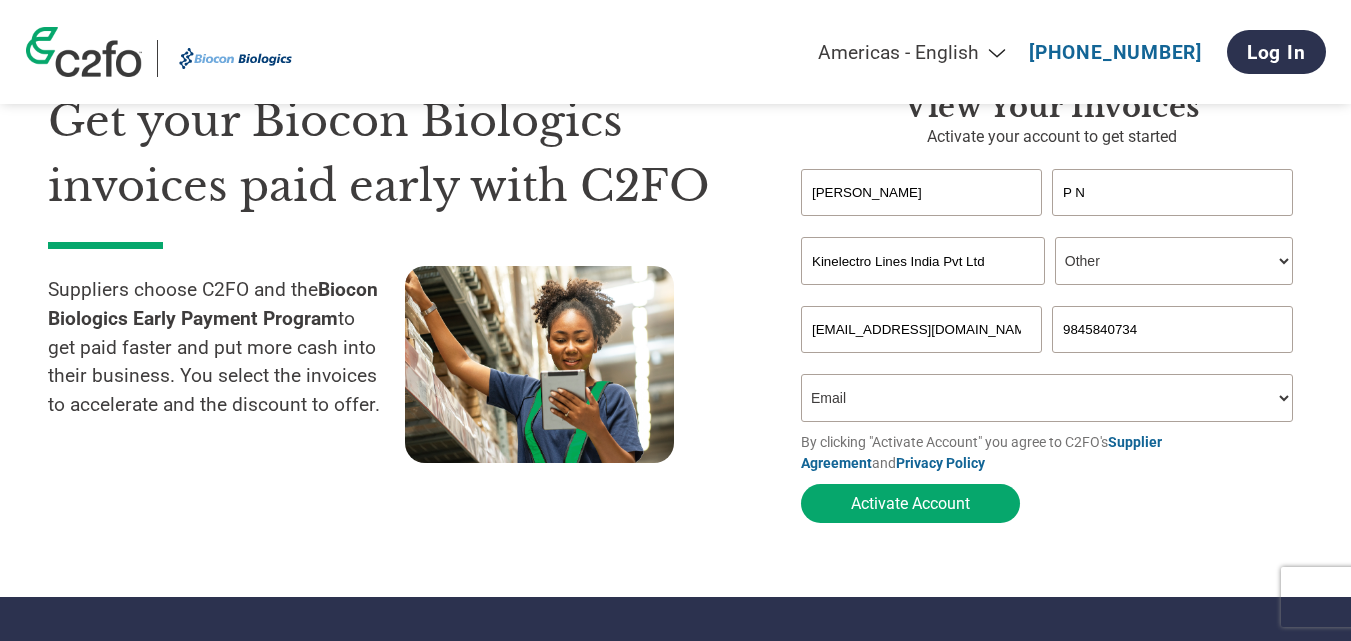 scroll, scrollTop: 200, scrollLeft: 0, axis: vertical 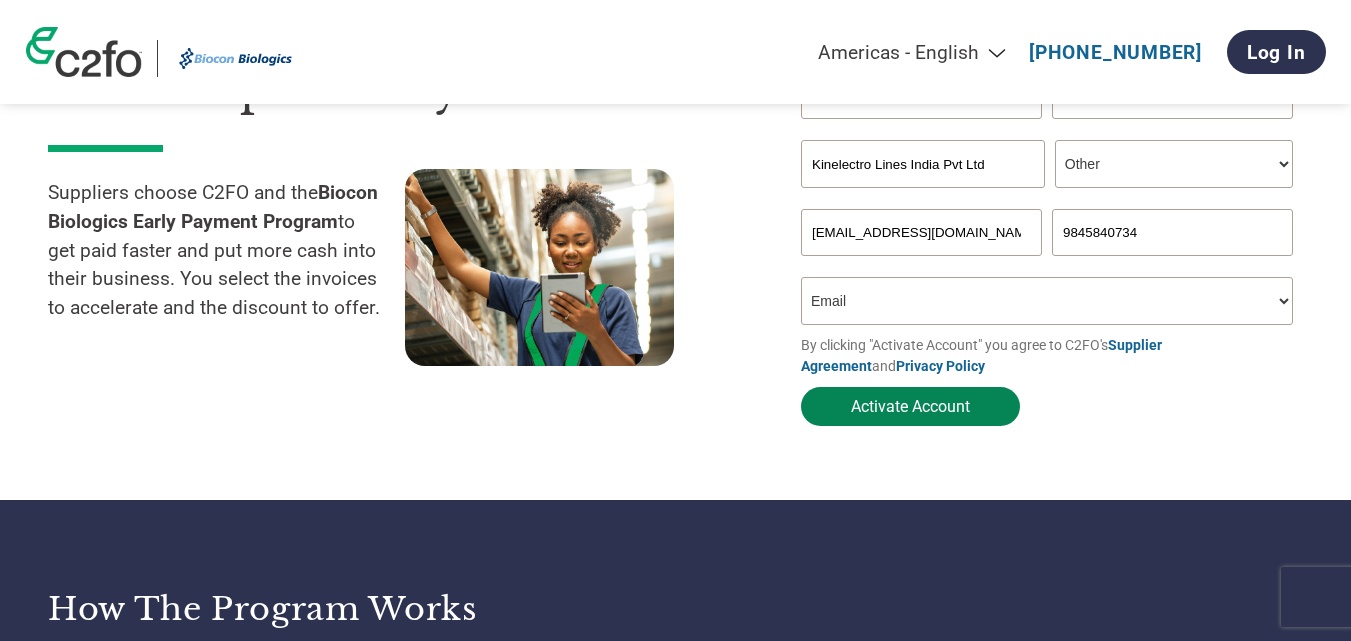 click on "Activate Account" at bounding box center [910, 406] 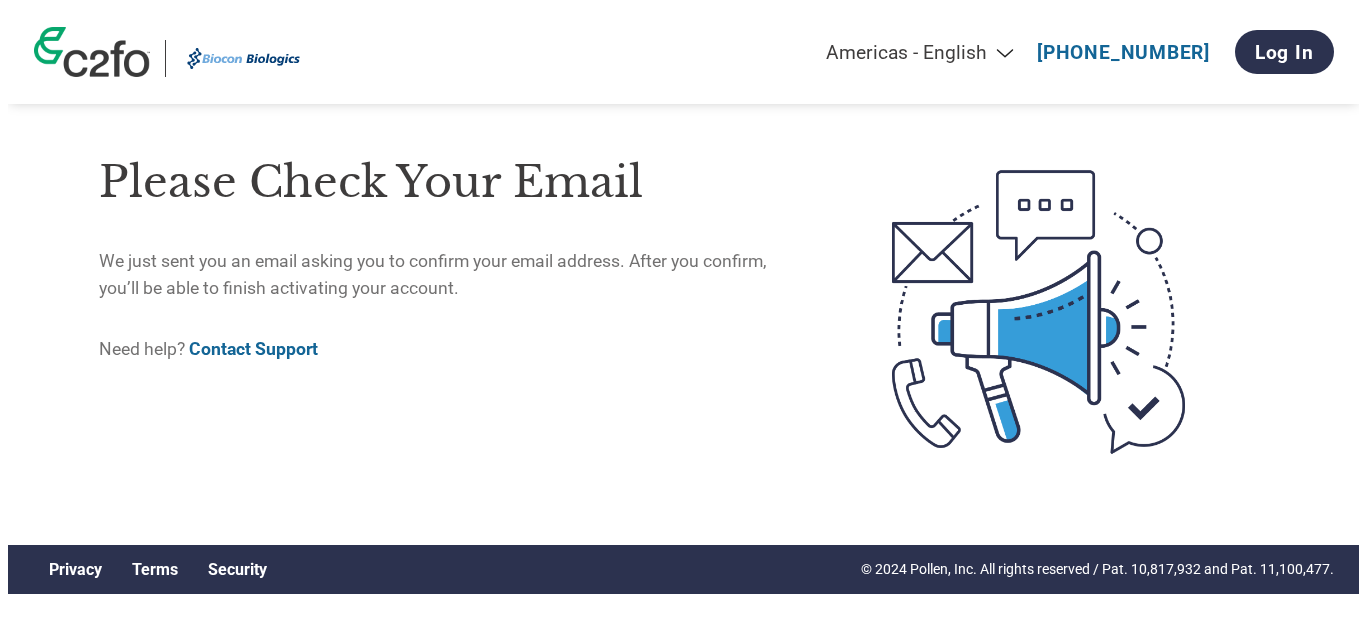 scroll, scrollTop: 0, scrollLeft: 0, axis: both 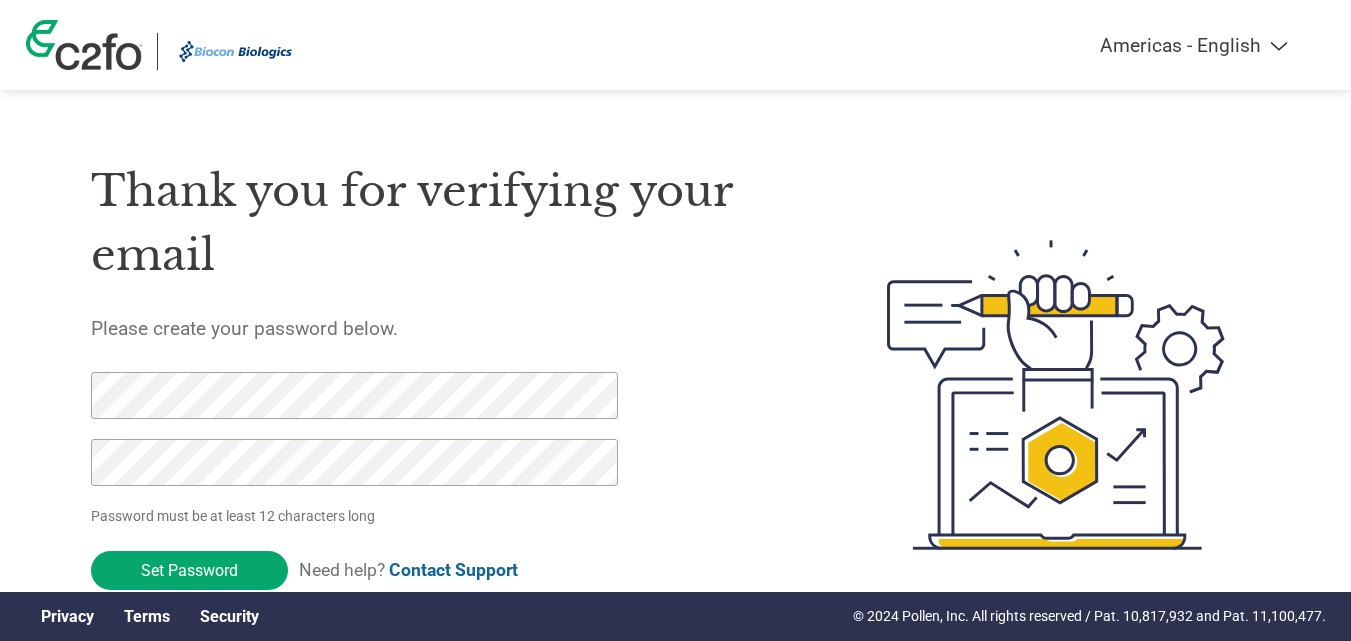 click on "Americas - English Américas - Español [GEOGRAPHIC_DATA] - Português Amériques - Français [GEOGRAPHIC_DATA] - English [GEOGRAPHIC_DATA] - Español [GEOGRAPHIC_DATA] - Français [GEOGRAPHIC_DATA] - Nederlands [GEOGRAPHIC_DATA] - Deutsch [GEOGRAPHIC_DATA] - Italiano [GEOGRAPHIC_DATA] - Русский [GEOGRAPHIC_DATA] - Türkçe [GEOGRAPHIC_DATA] - English ([GEOGRAPHIC_DATA]) [GEOGRAPHIC_DATA] - English ([GEOGRAPHIC_DATA]) [GEOGRAPHIC_DATA] - English (others) 亚太地区 - 简体中文 亞太地區 - 繁體中文 Thank you for verifying your email Please create your password below. Password must be at least 12 characters long Set Password Need help?   Contact Support   Privacy Terms   Security © 2024 Pollen, Inc. All rights reserved / Pat. 10,817,932 and Pat. 11,100,477." at bounding box center [675, 315] 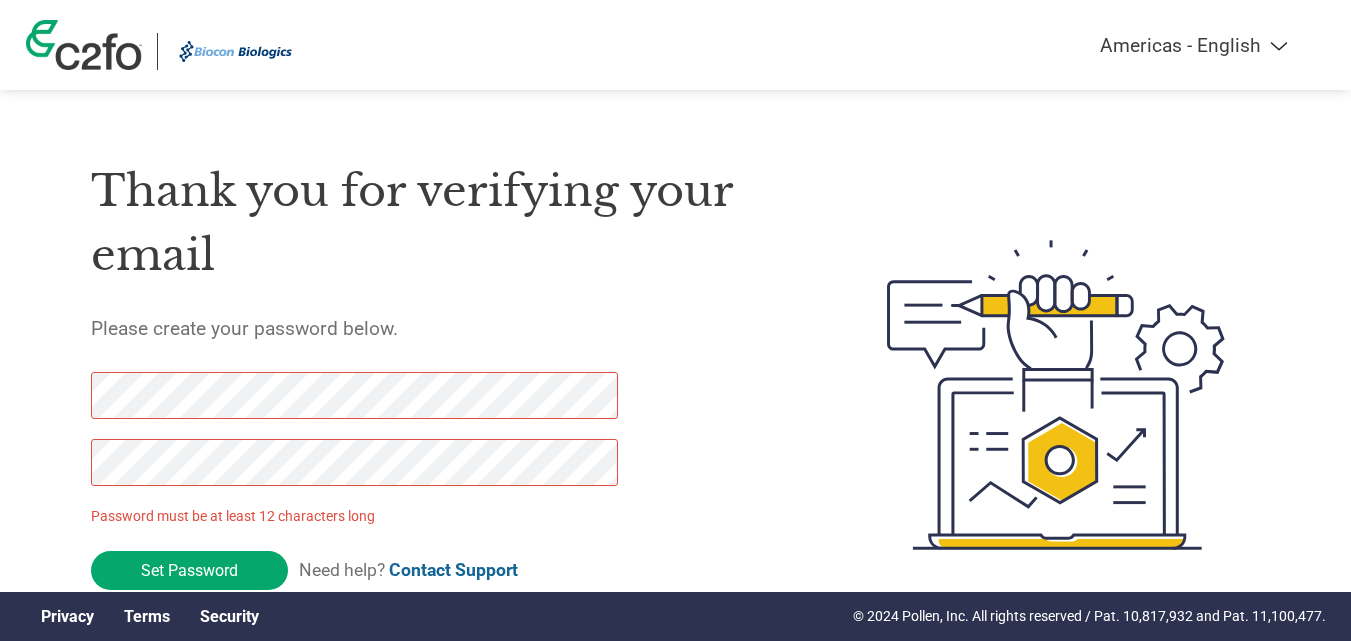 drag, startPoint x: 187, startPoint y: 581, endPoint x: 28, endPoint y: 396, distance: 243.93852 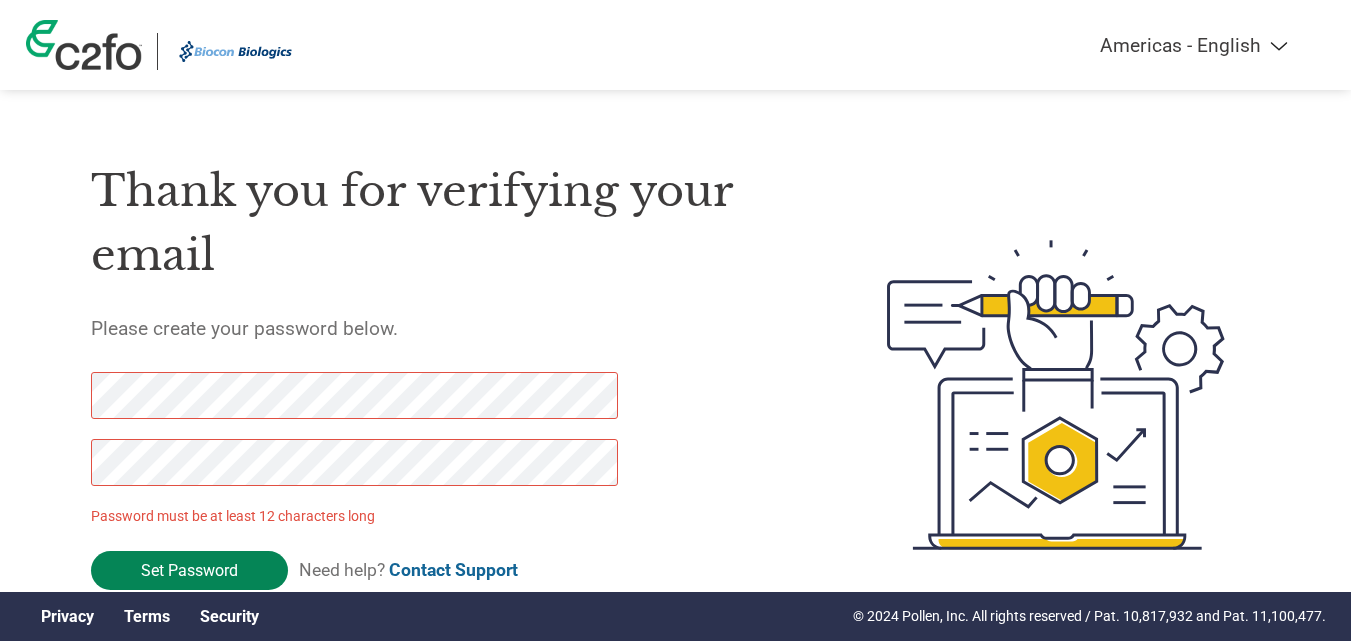 scroll, scrollTop: 0, scrollLeft: 0, axis: both 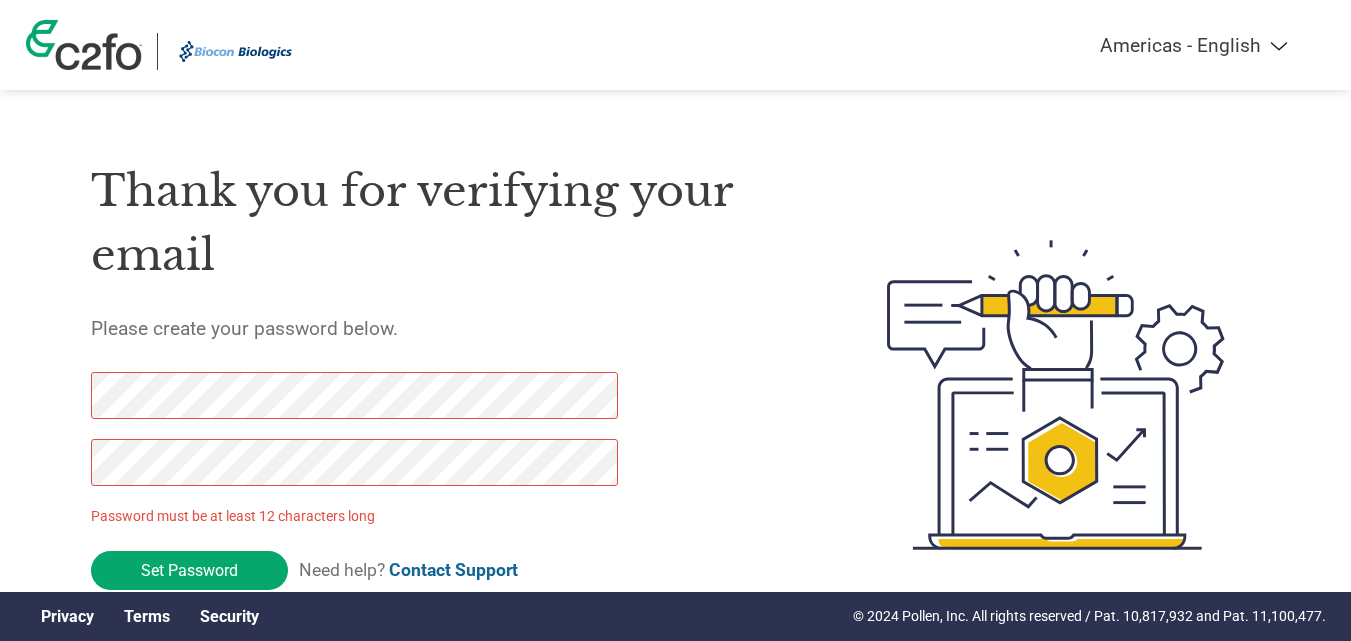 click on "Password must be at least 12 characters long Set Password Need help?   Contact Support" at bounding box center [372, 486] 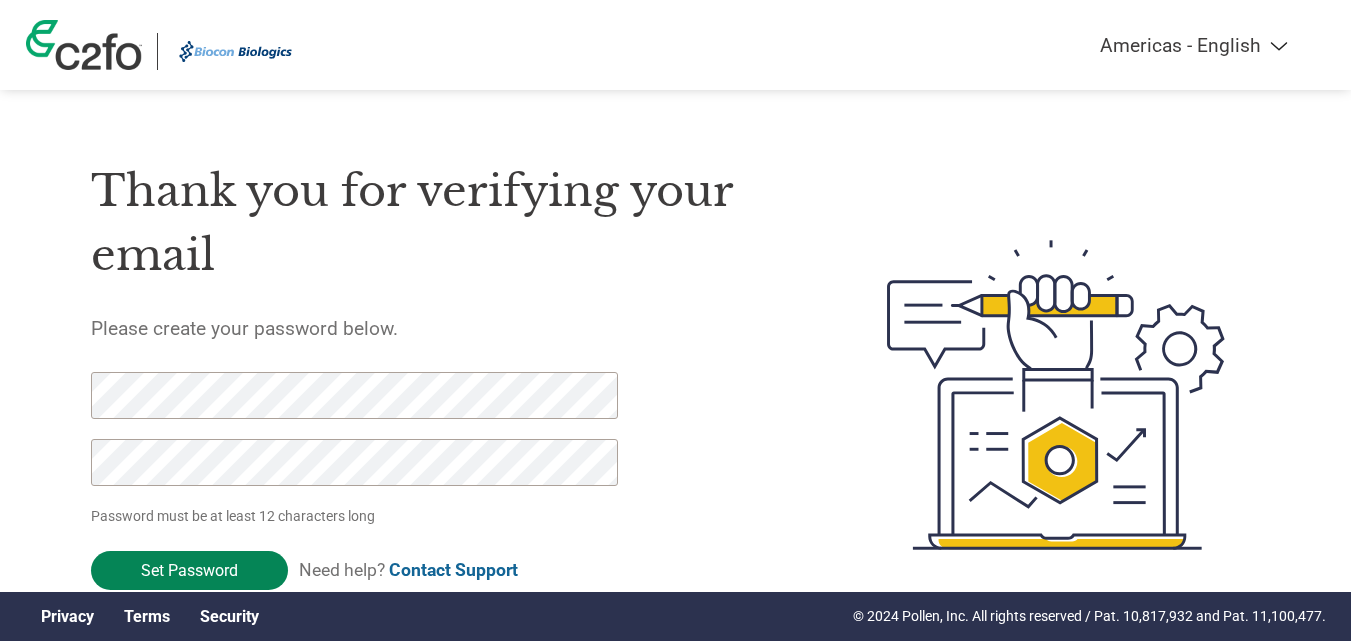 click on "Set Password" 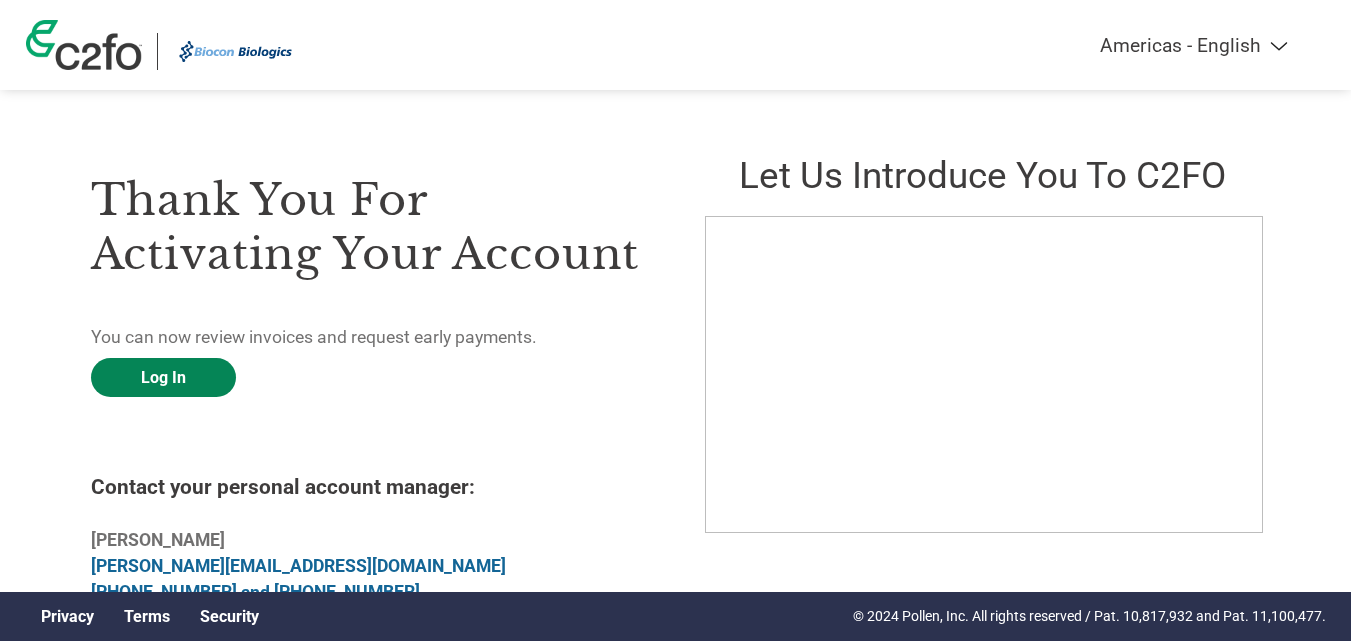 click on "Log In" at bounding box center (163, 377) 